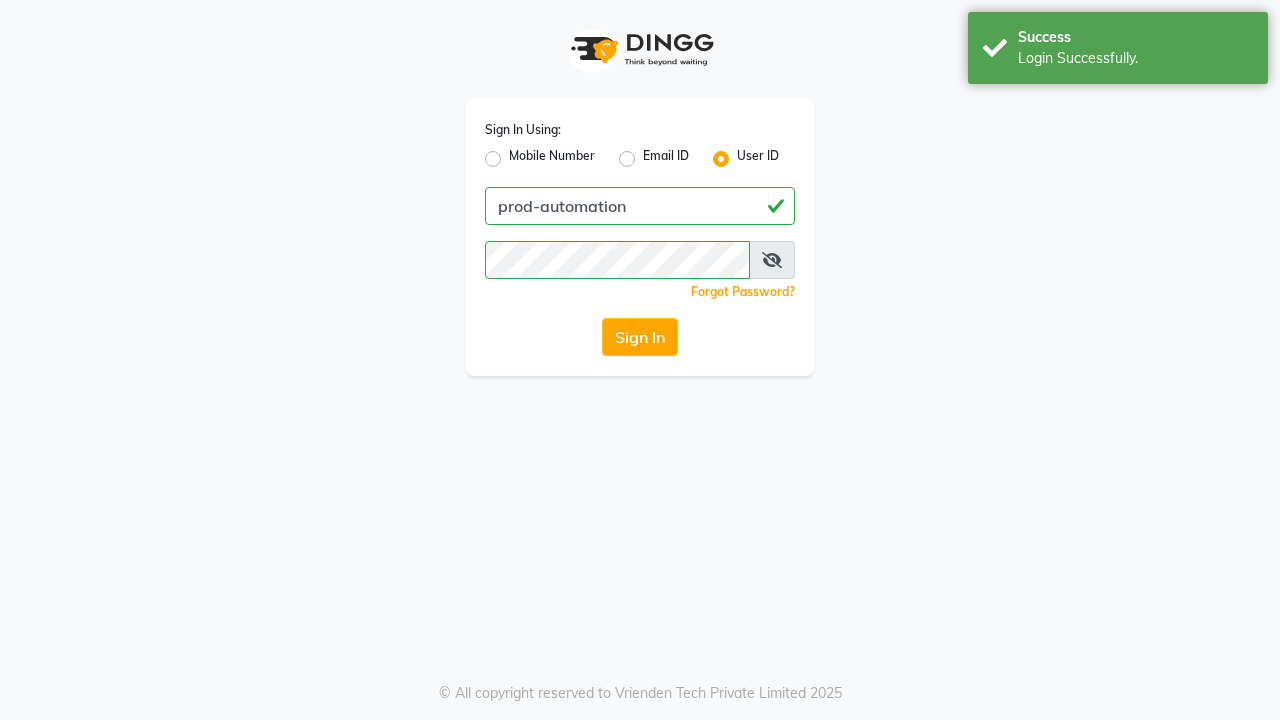 scroll, scrollTop: 0, scrollLeft: 0, axis: both 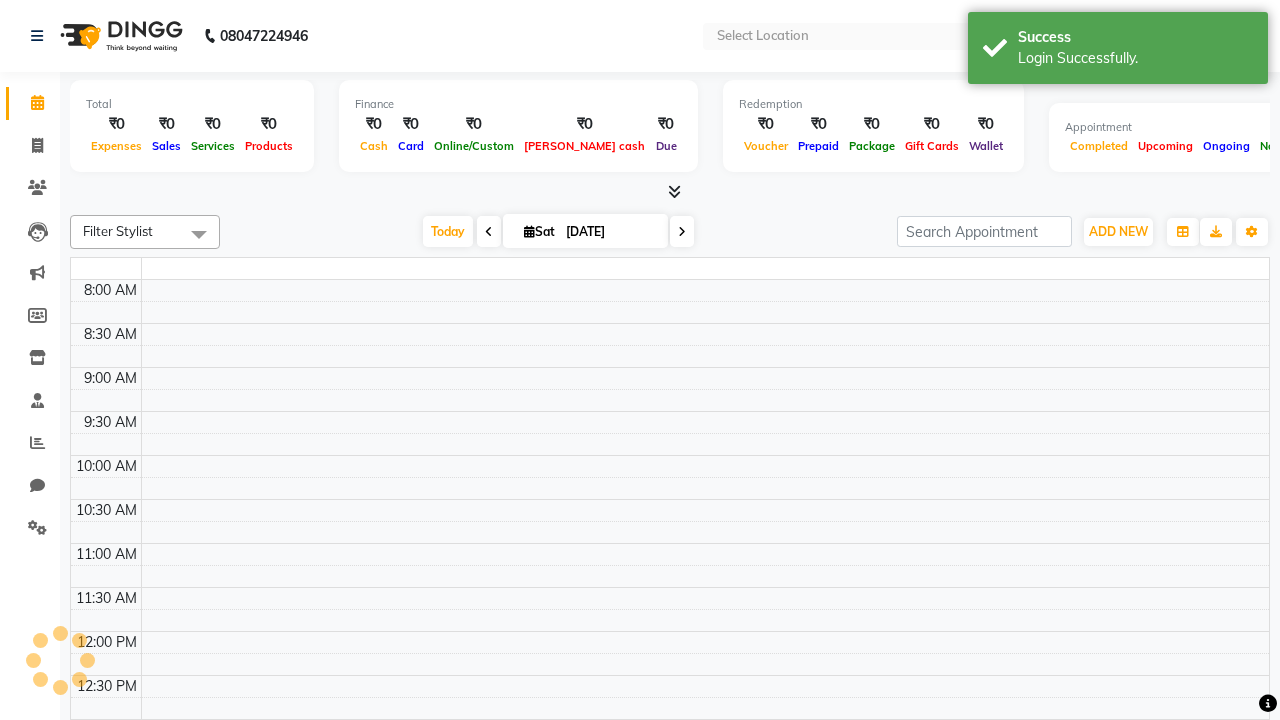 select on "en" 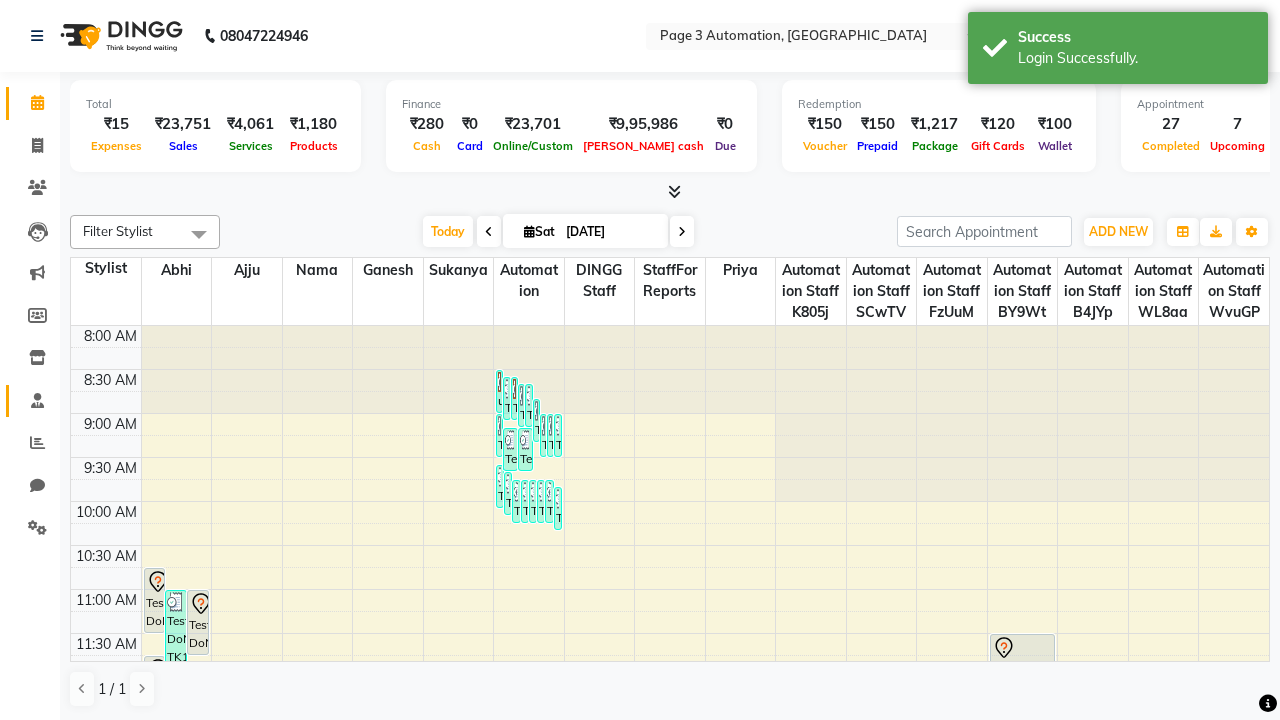 click 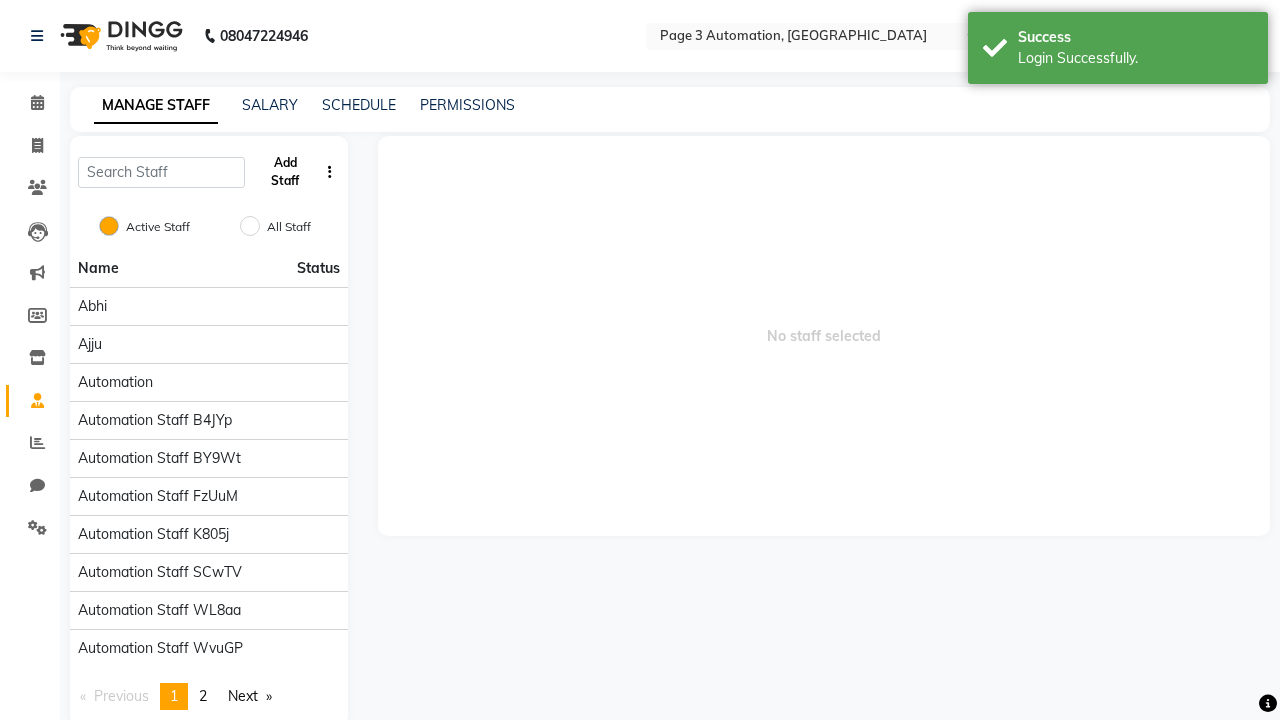 click on "Add Staff" 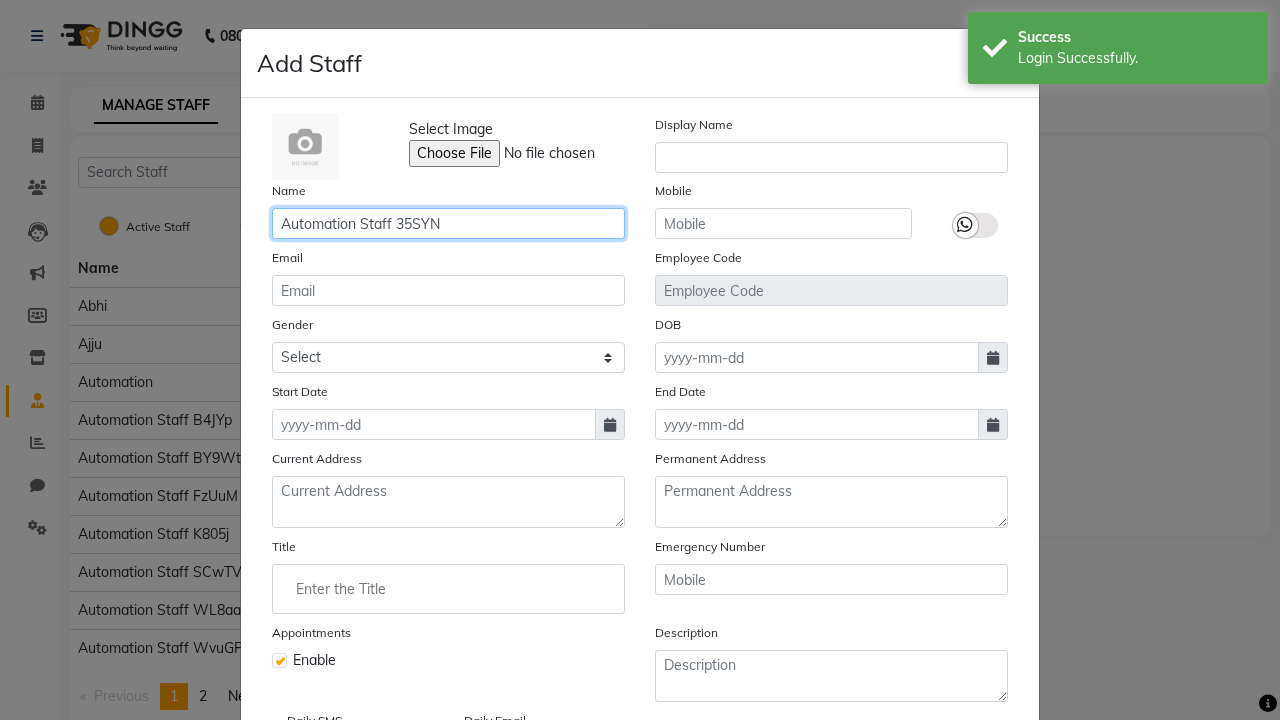 type on "Automation Staff 35SYN" 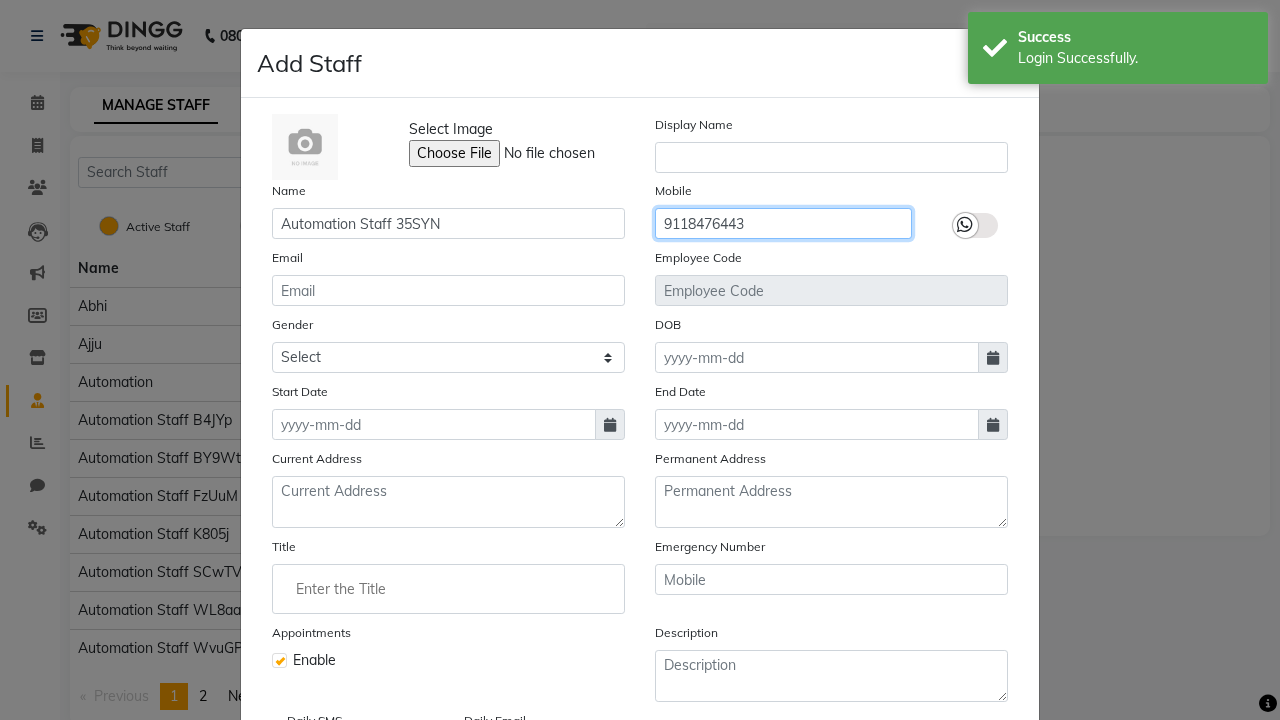 type on "9118476443" 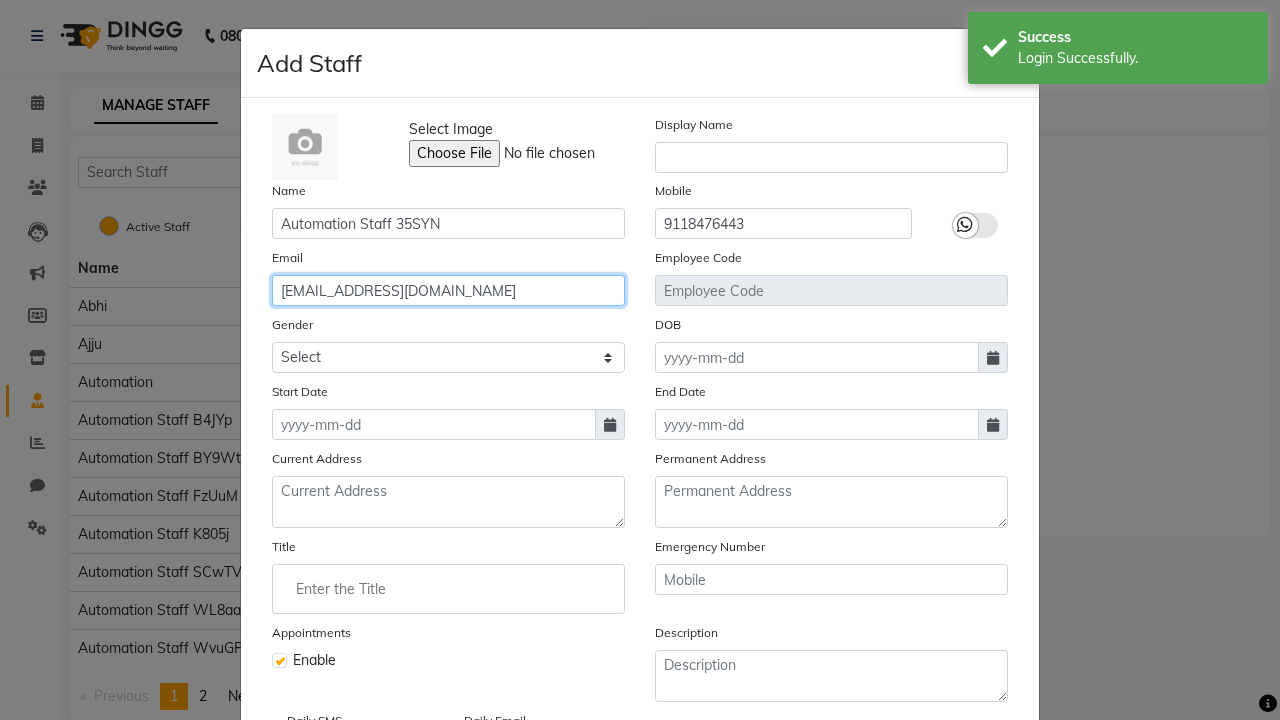 type on "[EMAIL_ADDRESS][DOMAIN_NAME]" 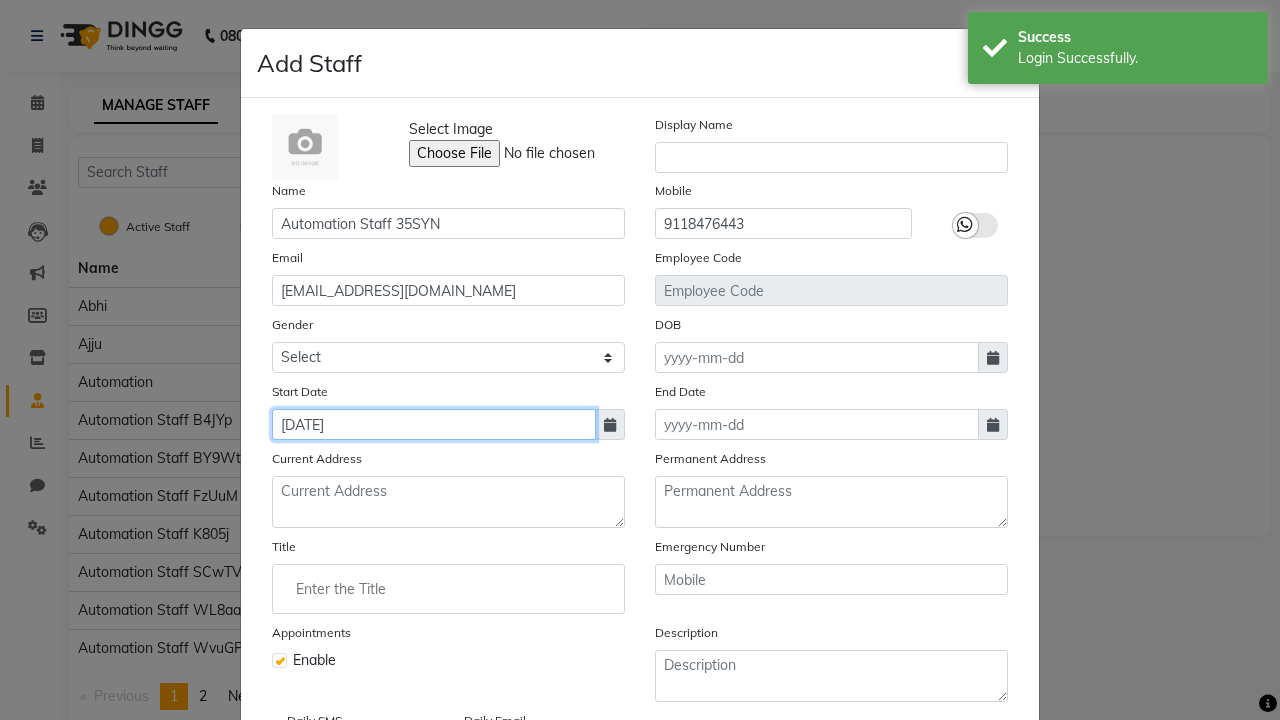 type on "[DATE]" 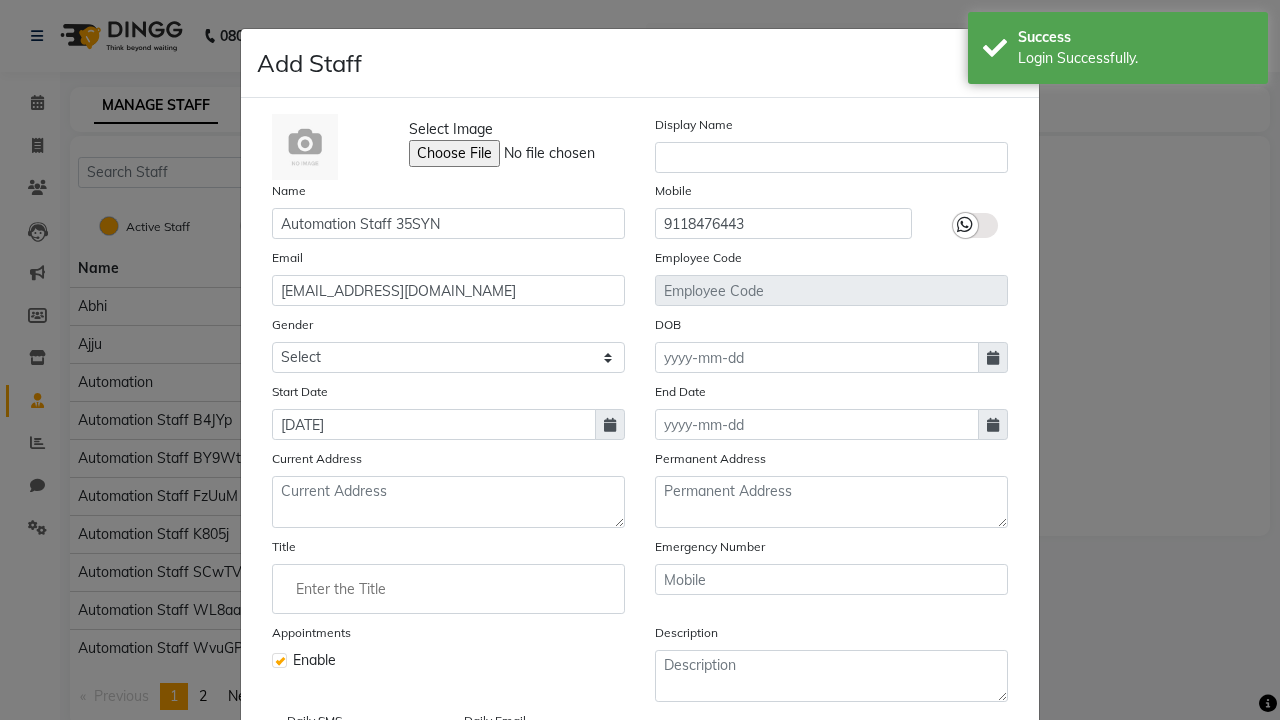 click on "Save" at bounding box center (988, 814) 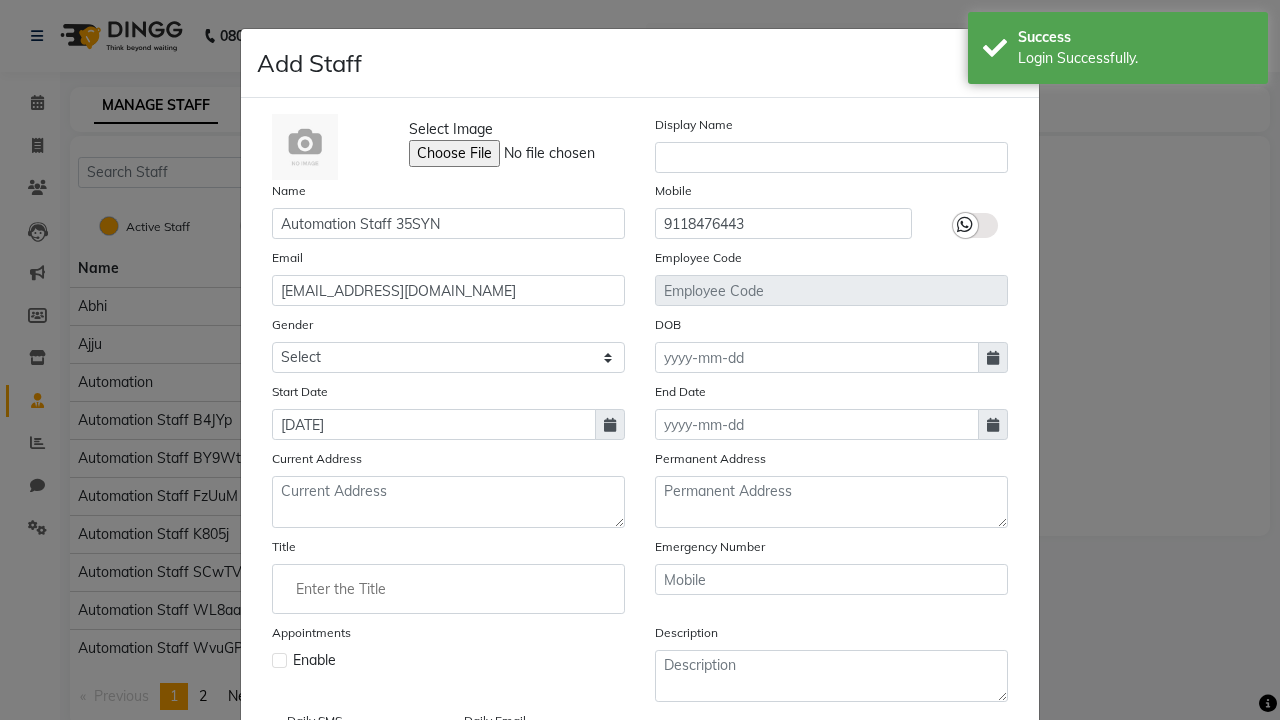 type 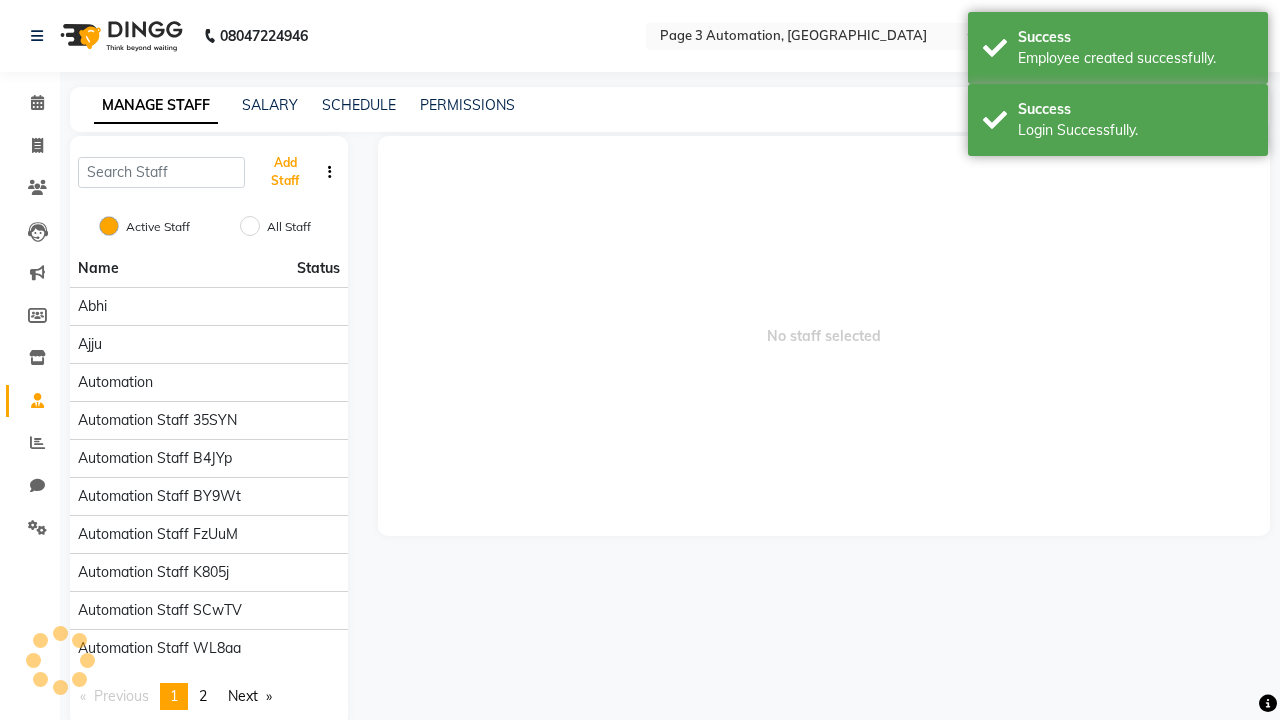 scroll, scrollTop: 162, scrollLeft: 0, axis: vertical 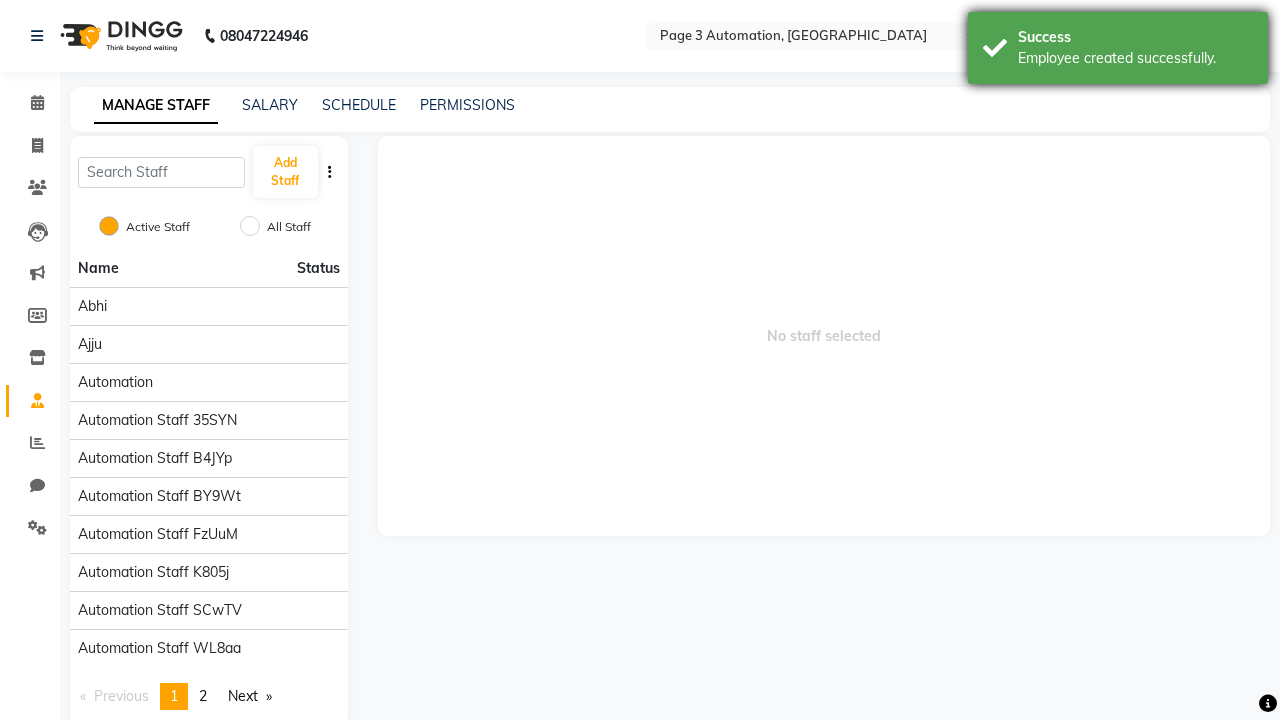 click on "Employee created successfully." at bounding box center (1135, 58) 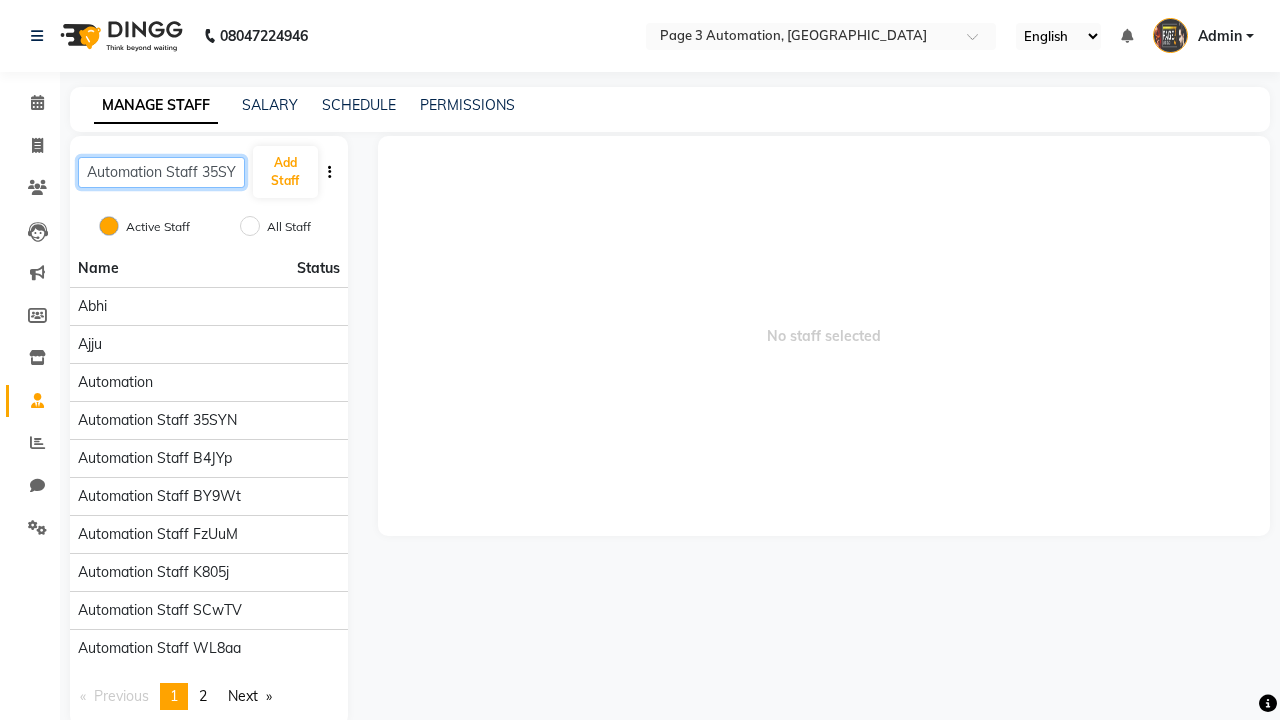 scroll, scrollTop: 0, scrollLeft: 10, axis: horizontal 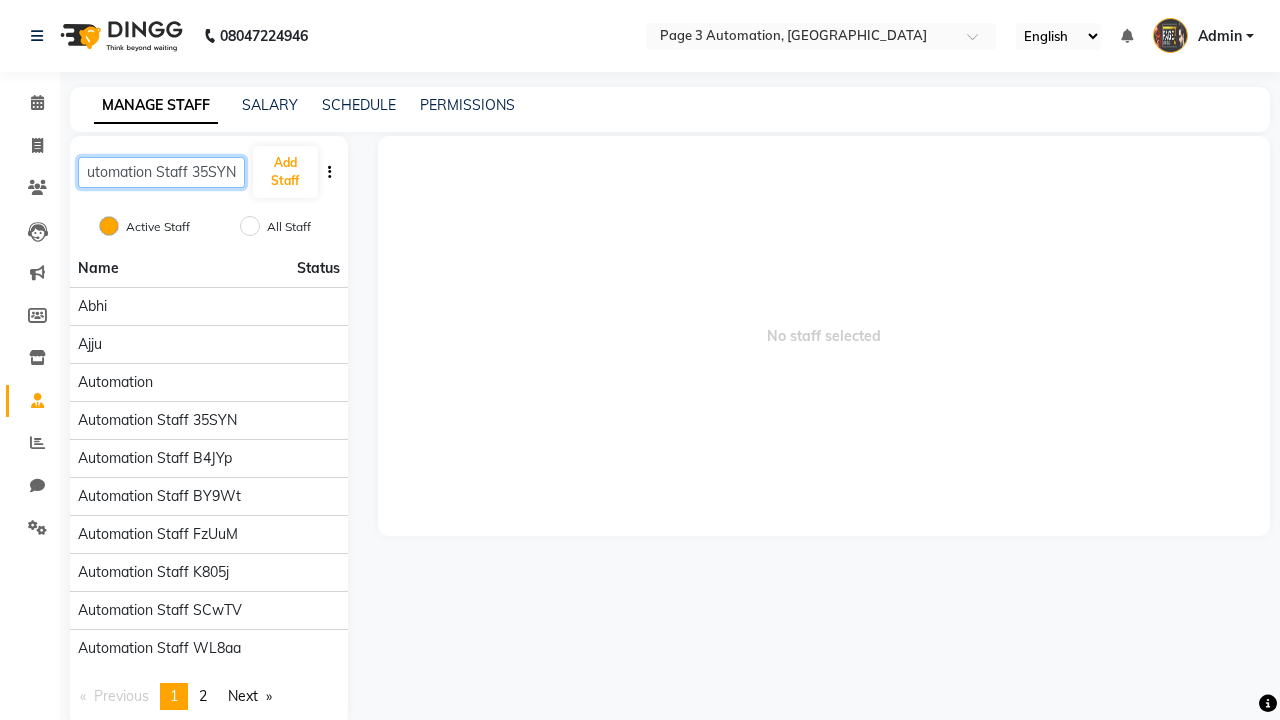 type on "Automation Staff 35SYN" 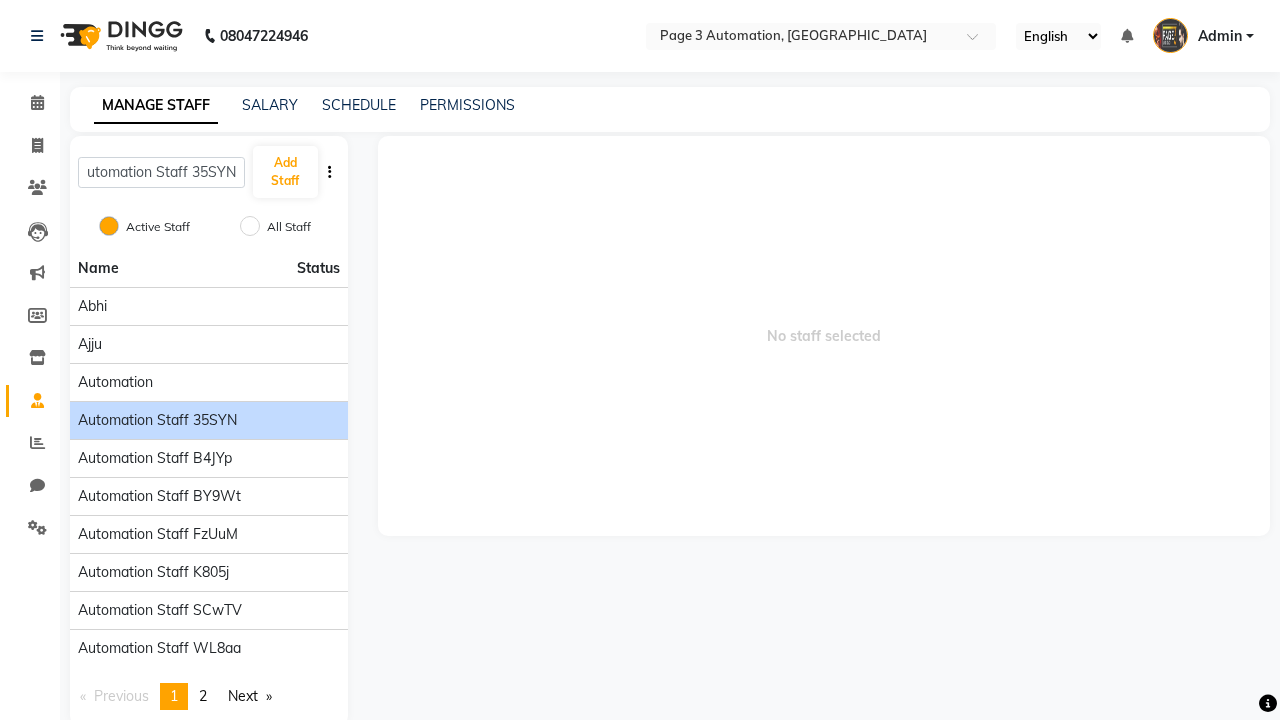 click on "Automation Staff 35SYN" 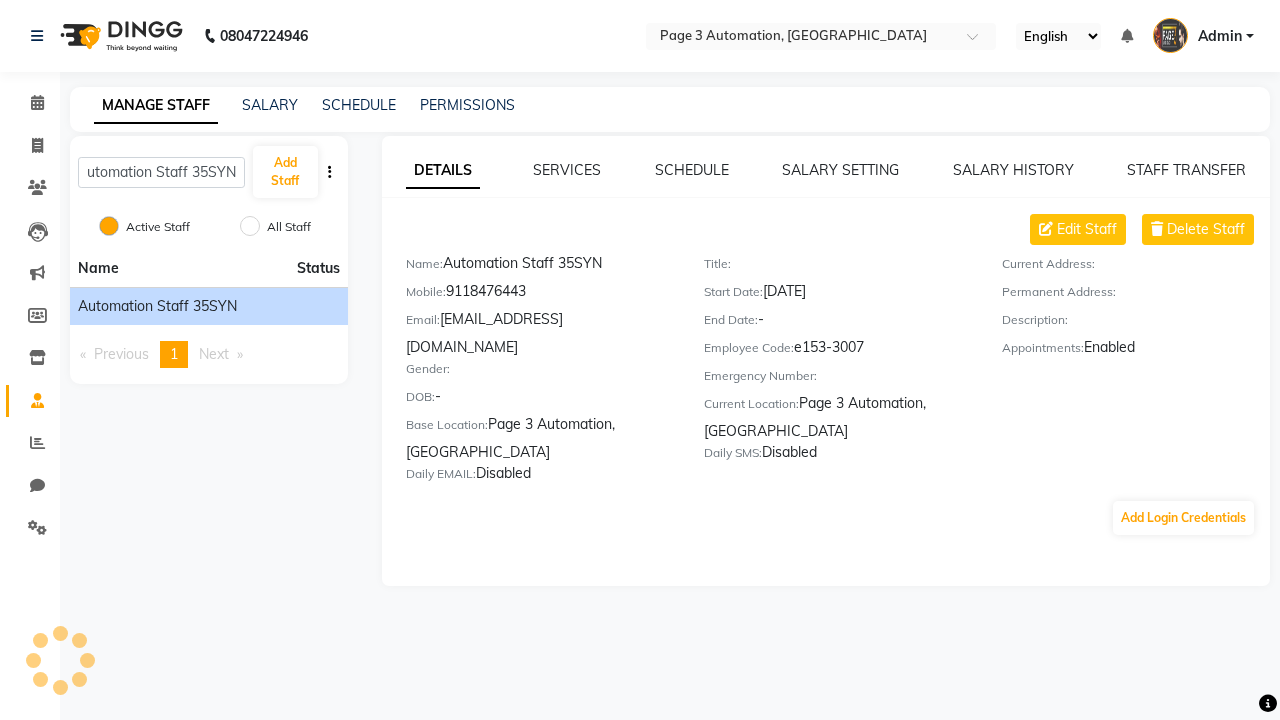 scroll, scrollTop: 0, scrollLeft: 0, axis: both 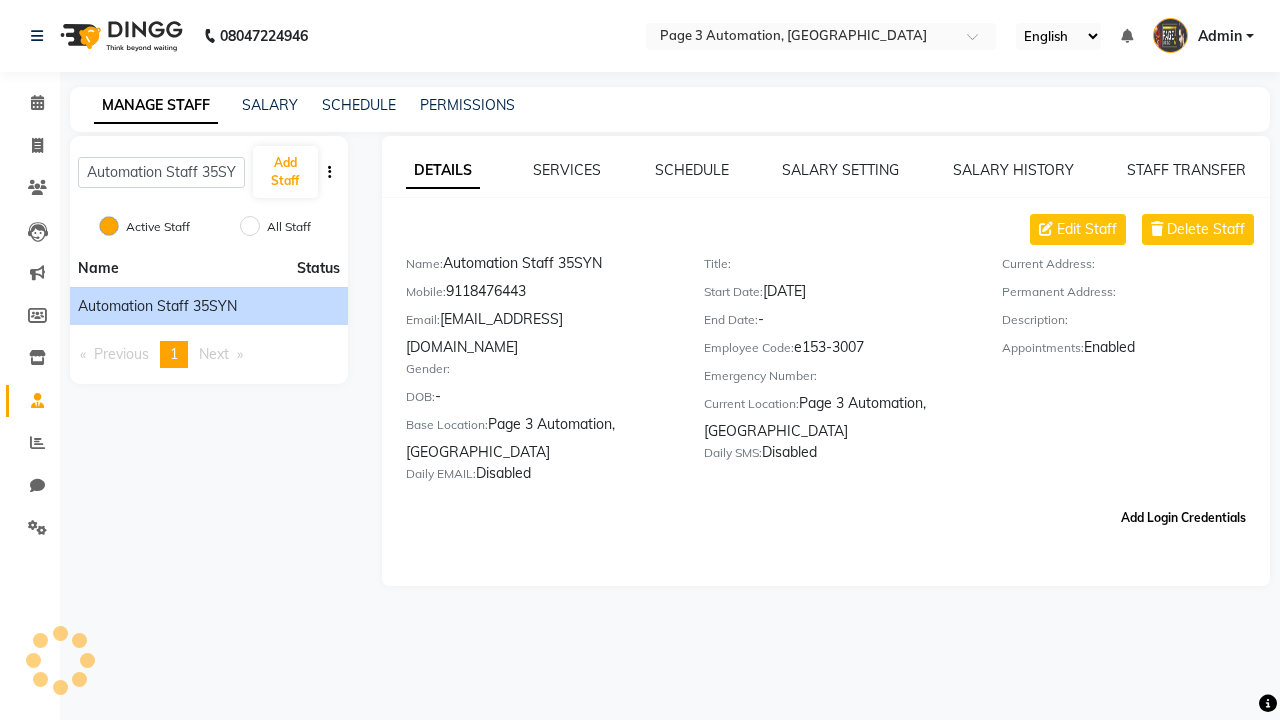 click on "Add Login Credentials" 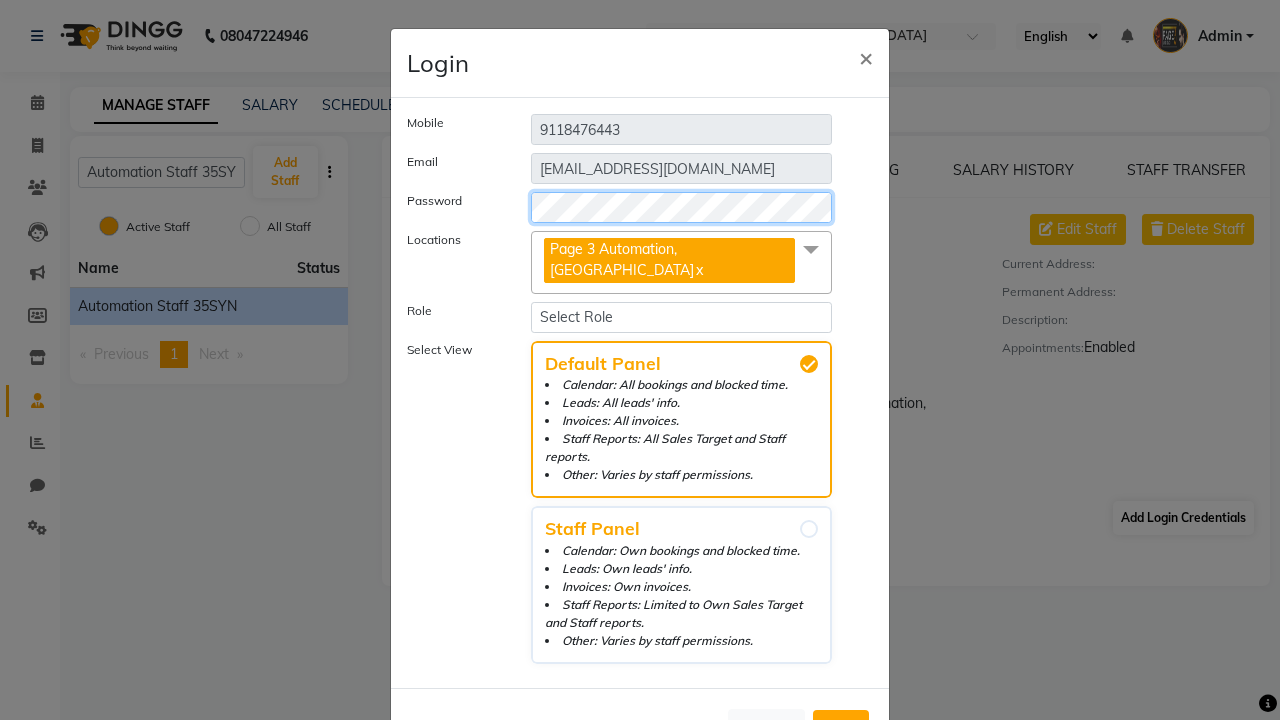 select on "4595" 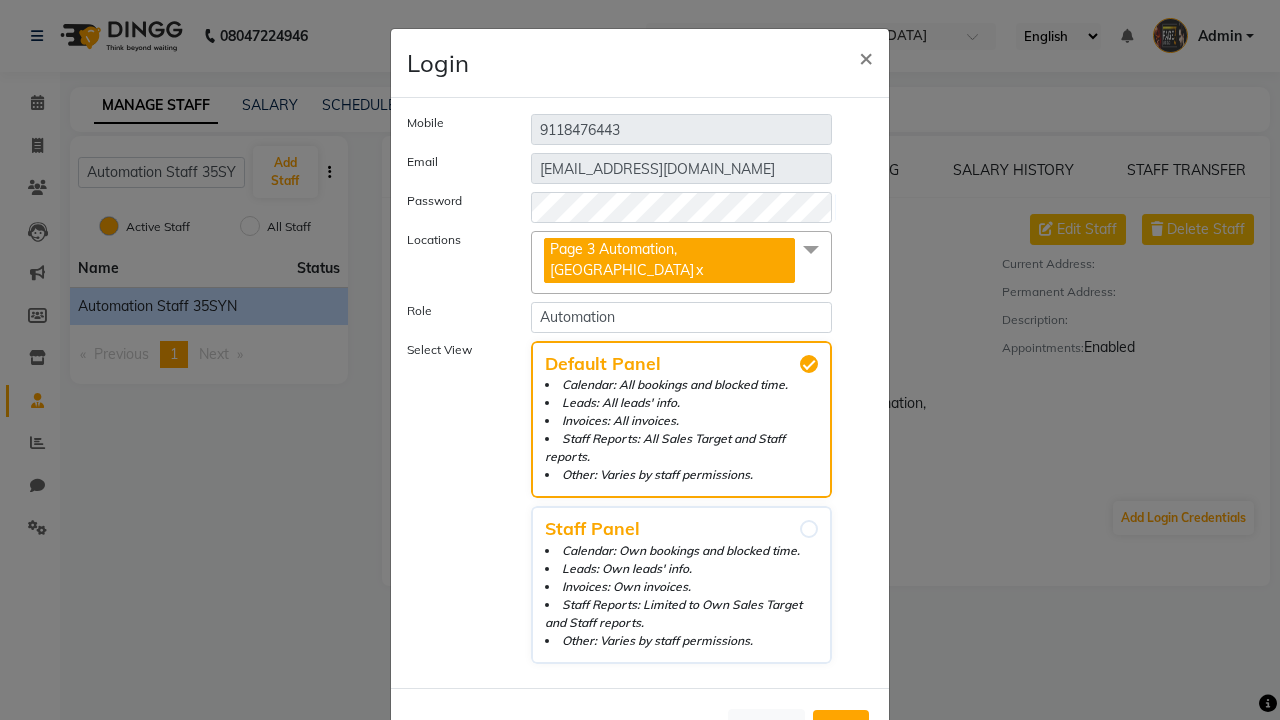 click on "Add" 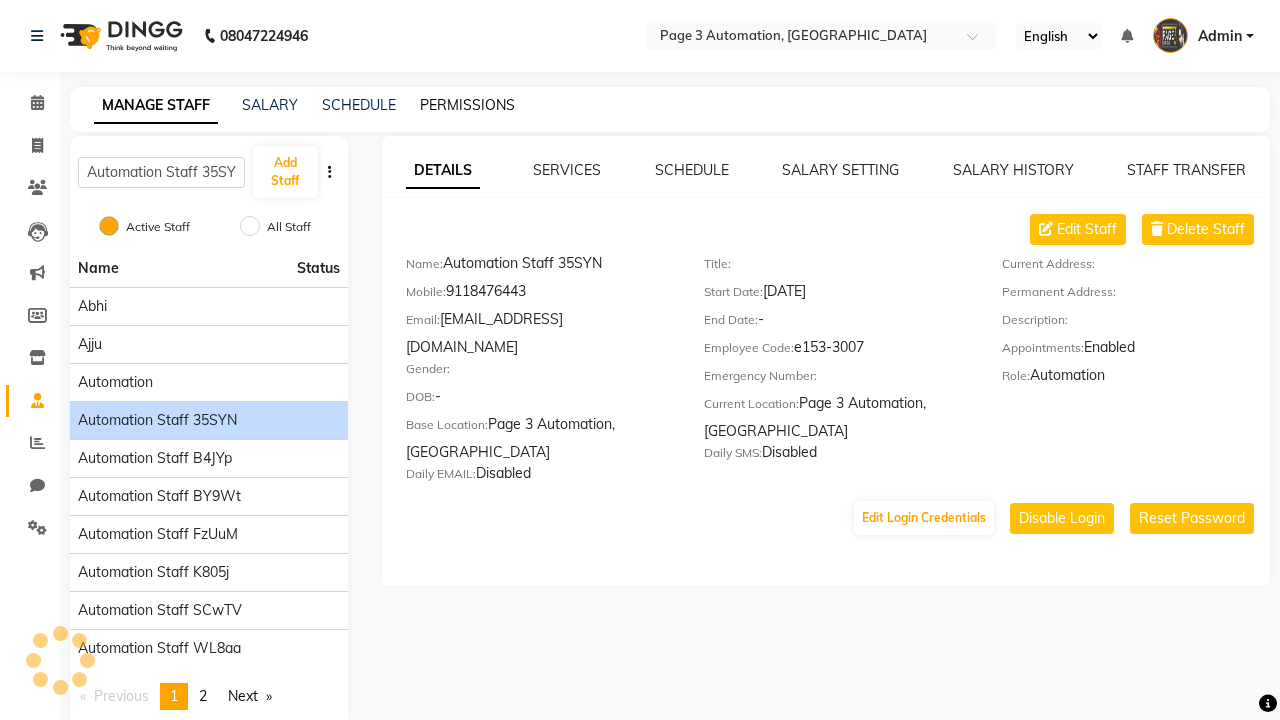 click on "PERMISSIONS" 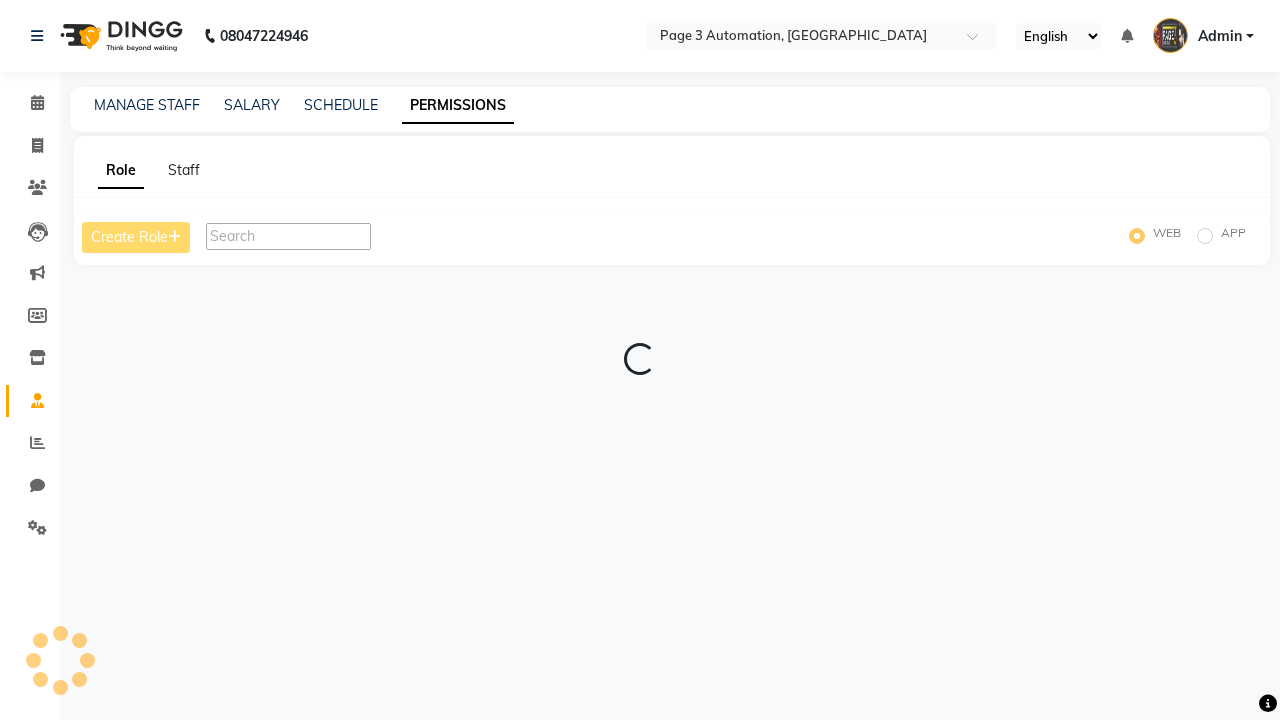 scroll, scrollTop: 0, scrollLeft: 0, axis: both 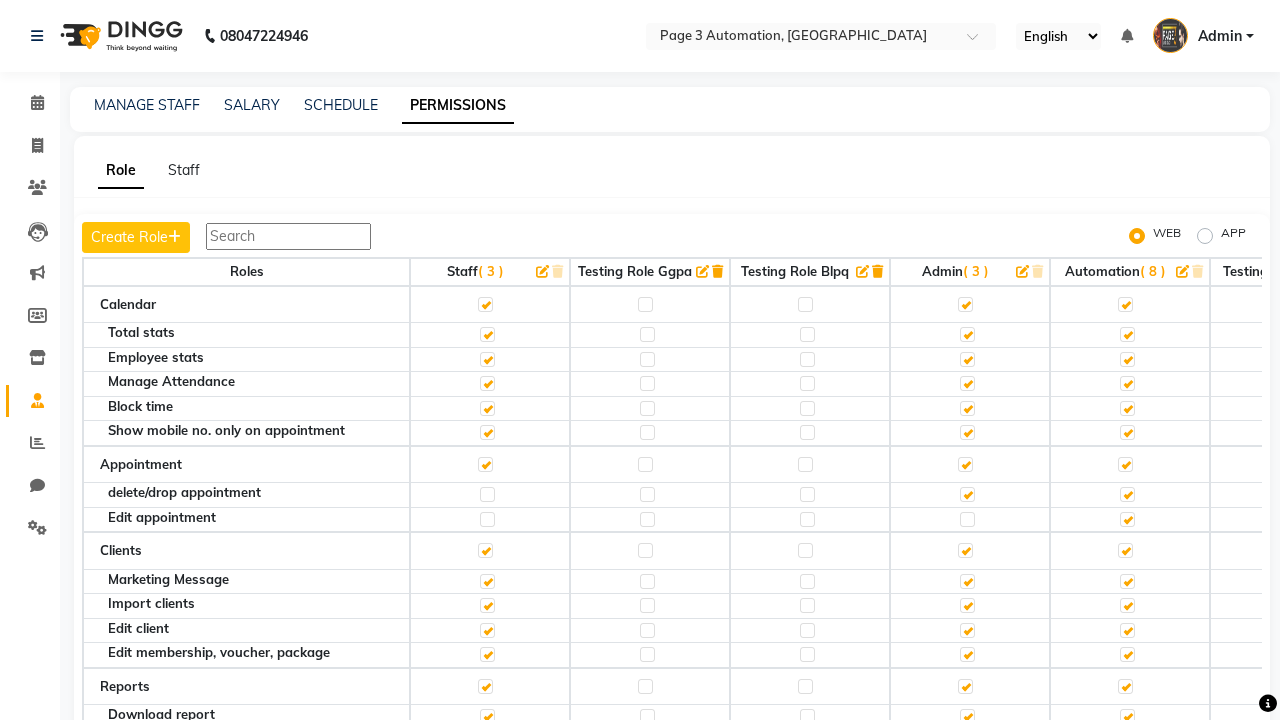 click 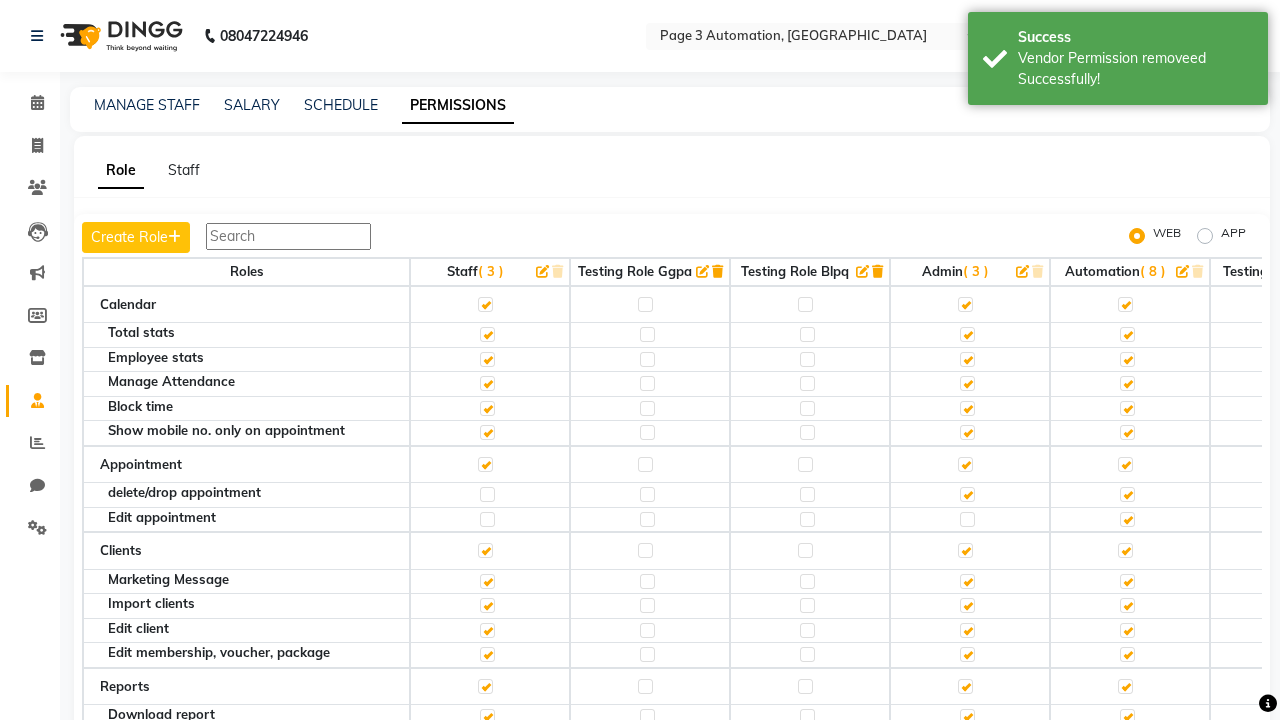 scroll, scrollTop: 1724, scrollLeft: 0, axis: vertical 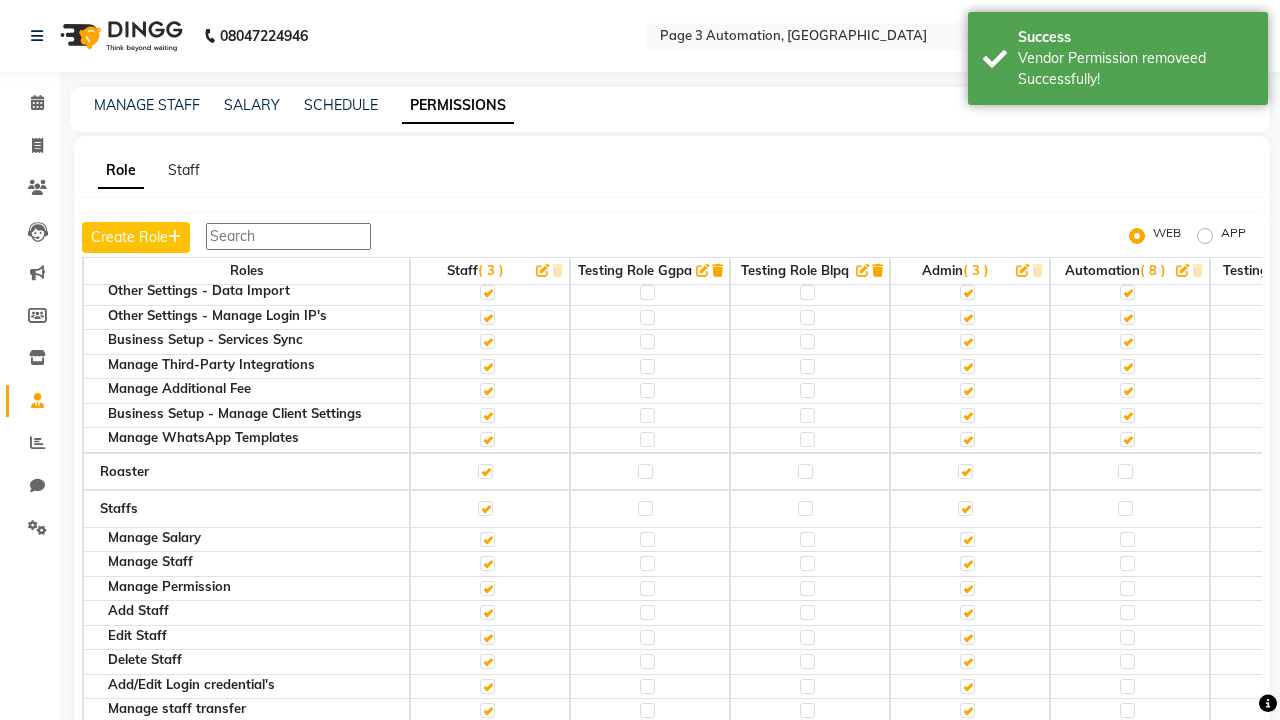 click 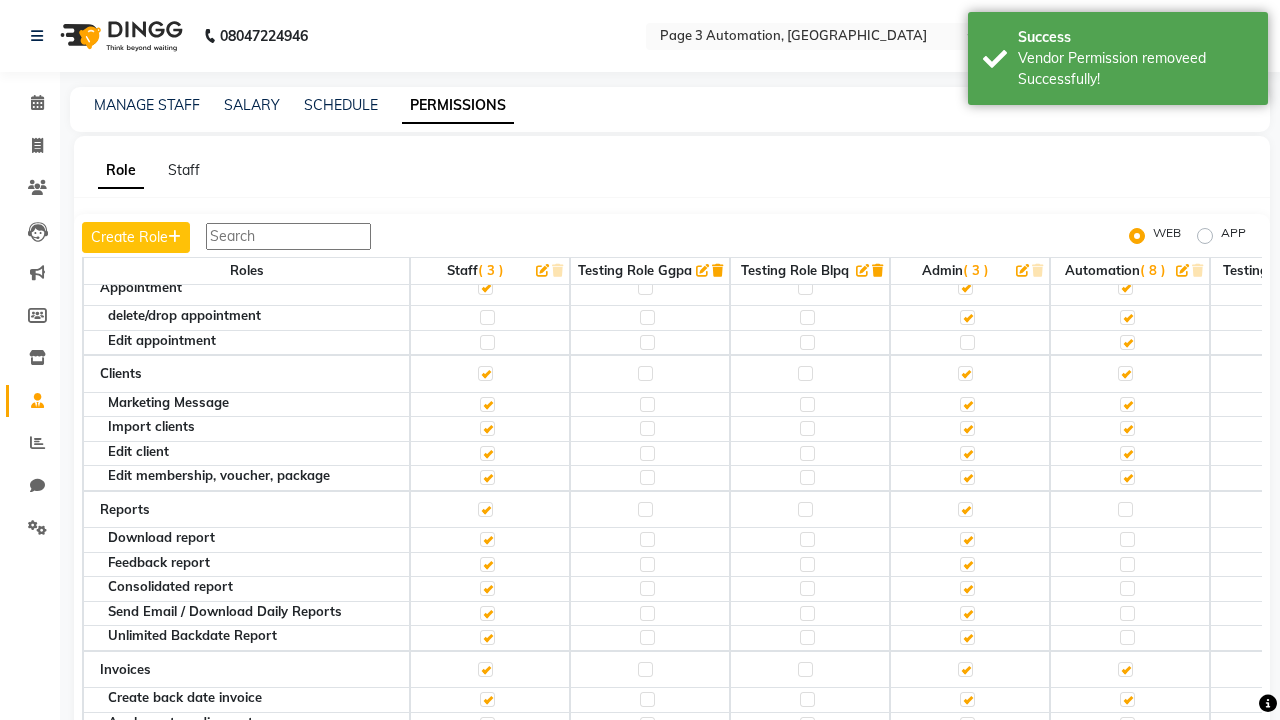 click 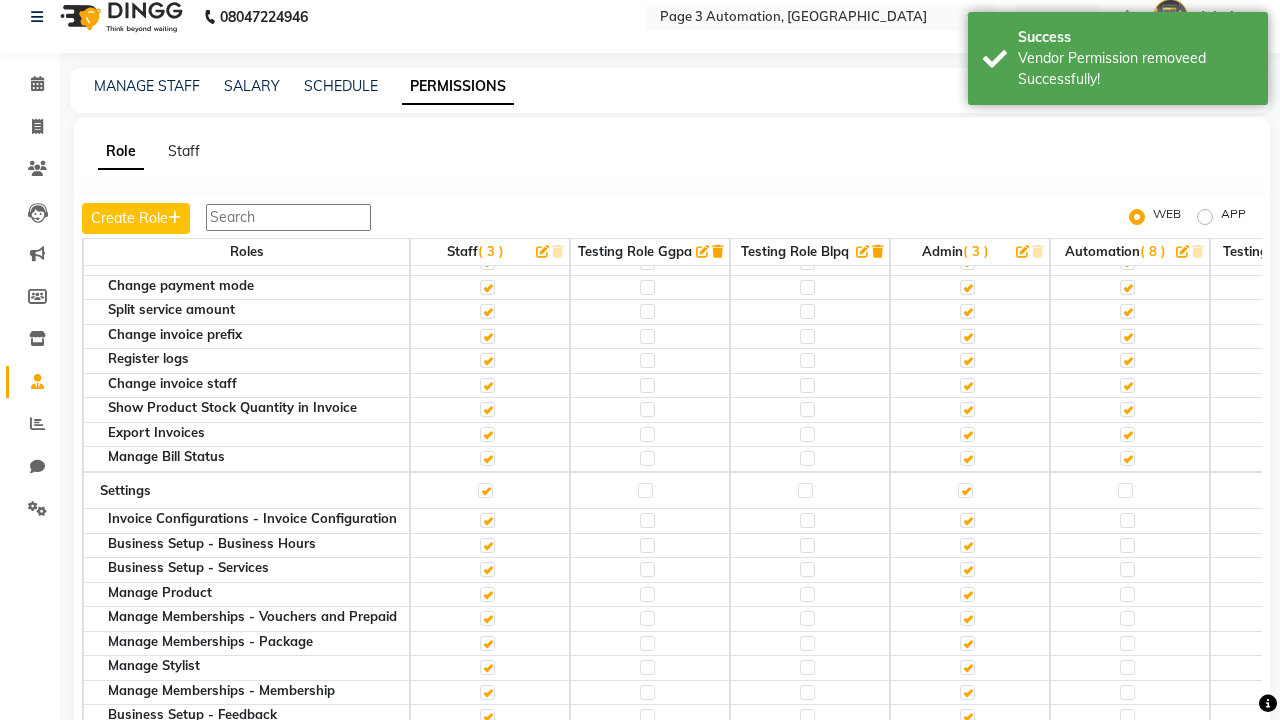 scroll, scrollTop: 0, scrollLeft: 0, axis: both 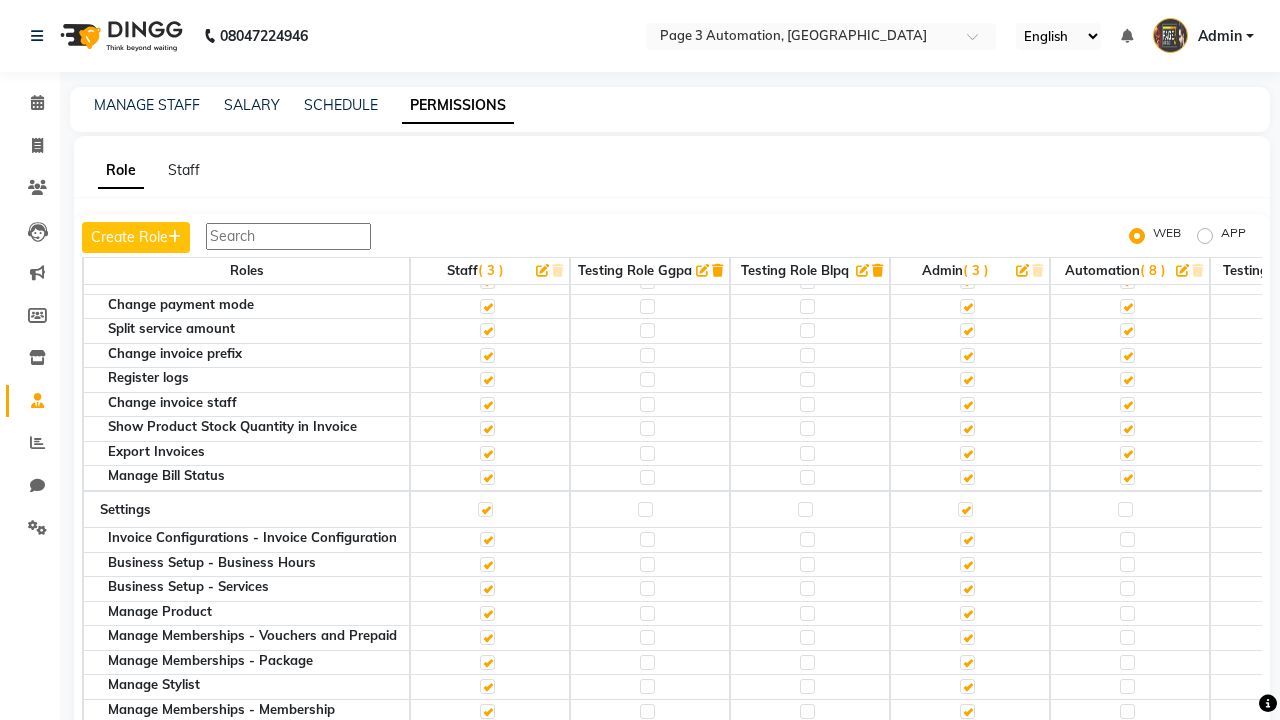 click on "Admin" at bounding box center [1220, 36] 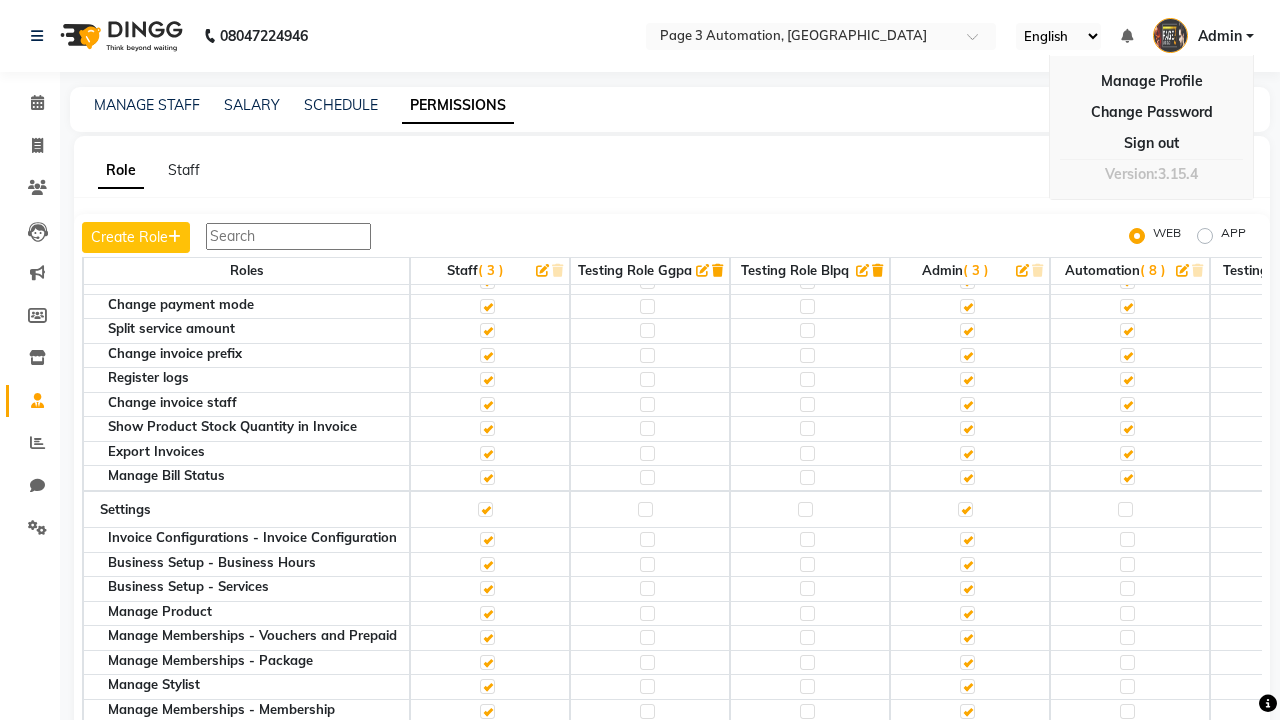 scroll, scrollTop: 20, scrollLeft: 0, axis: vertical 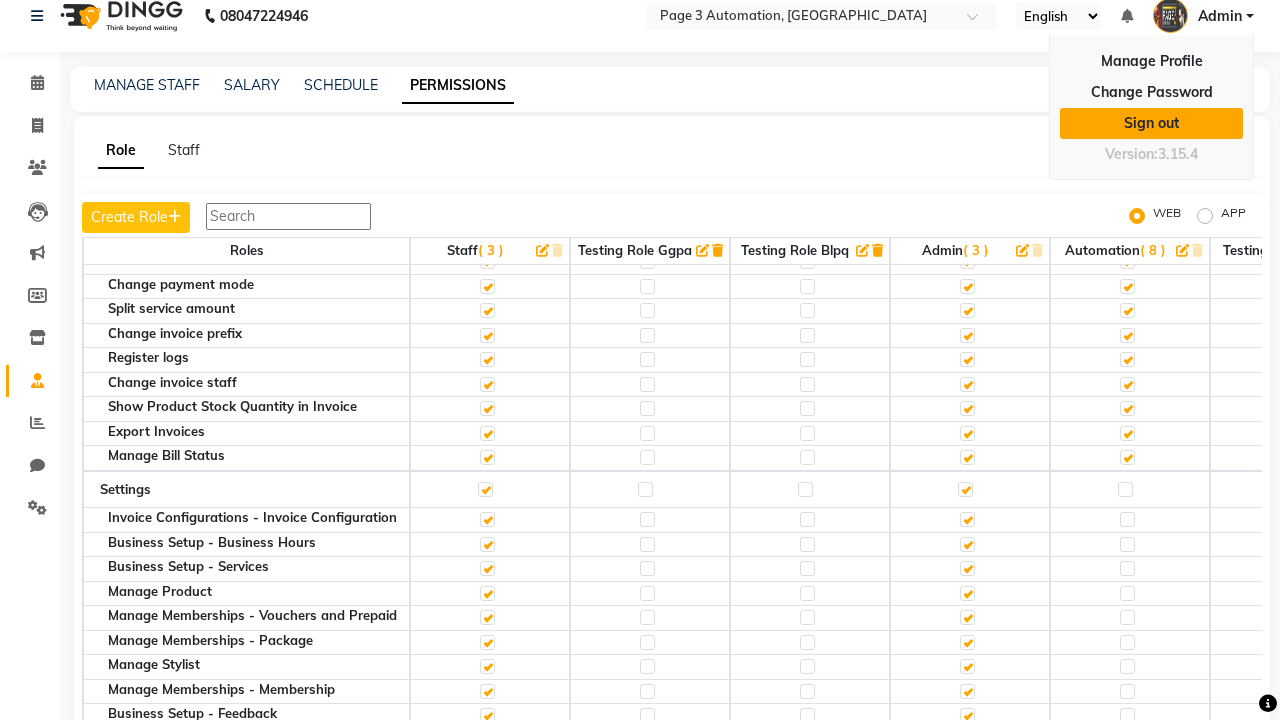 click on "Sign out" at bounding box center (1151, 123) 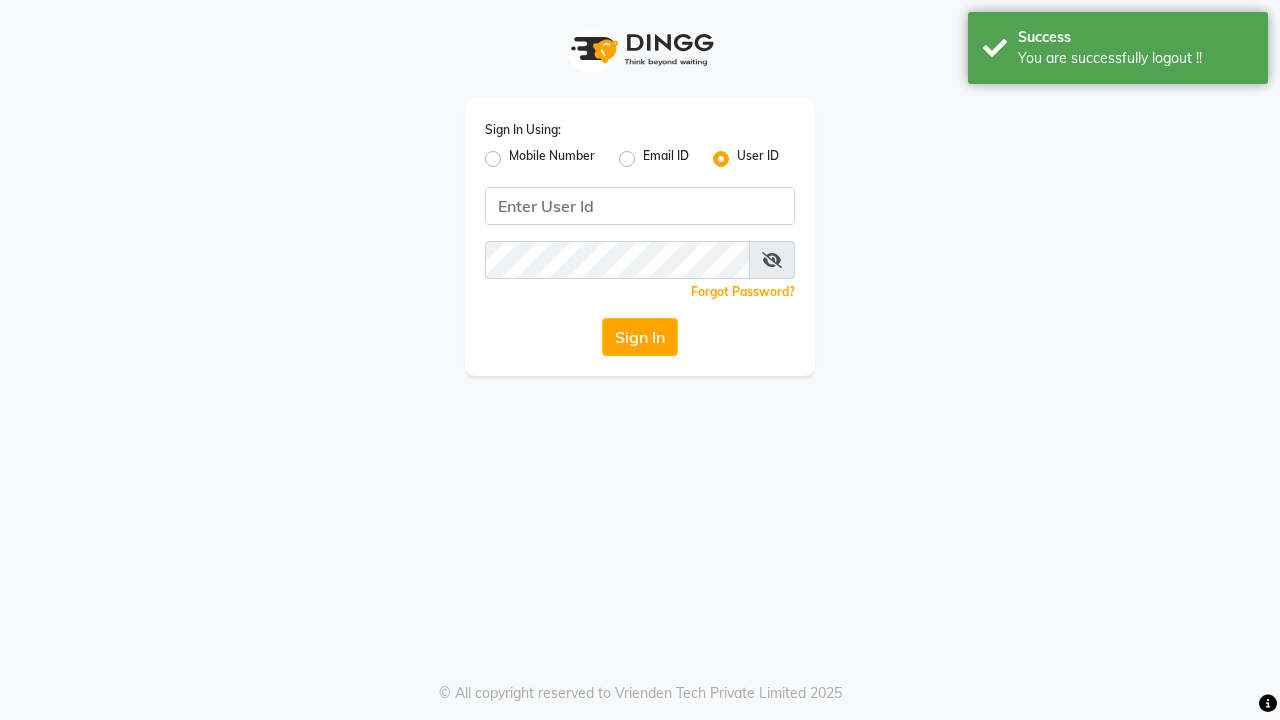 scroll, scrollTop: 0, scrollLeft: 0, axis: both 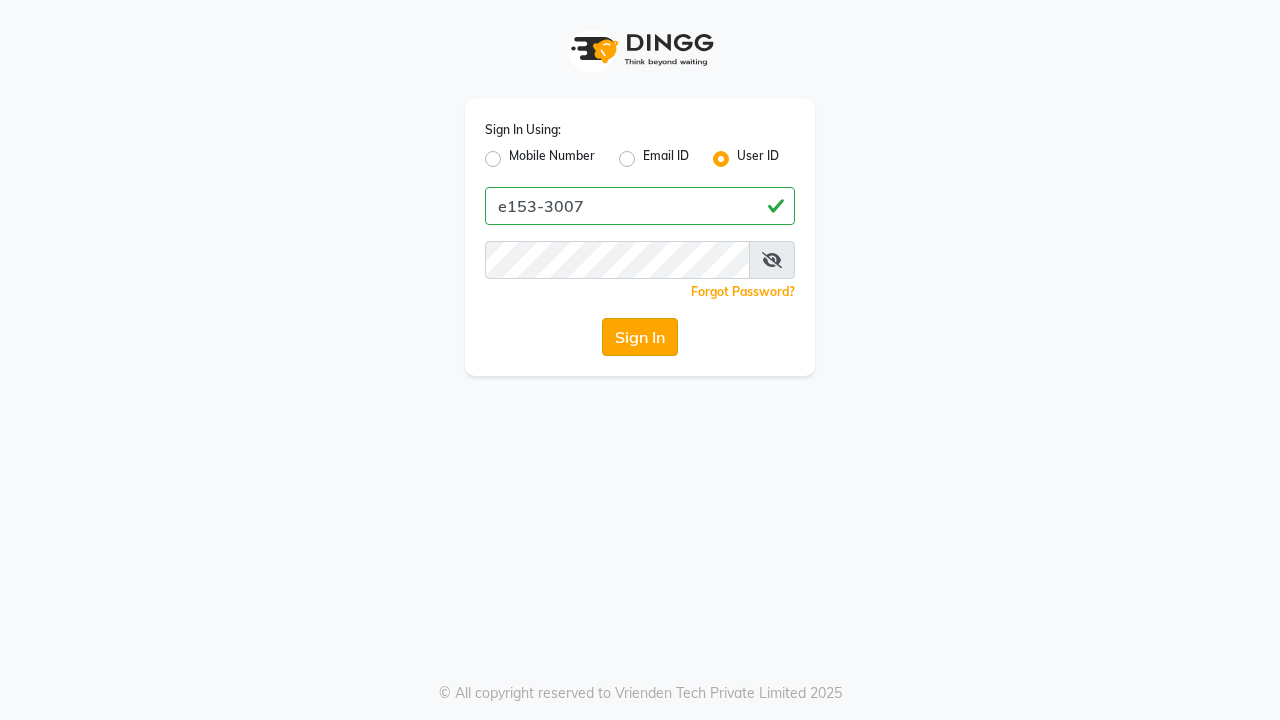 click on "Sign In" 